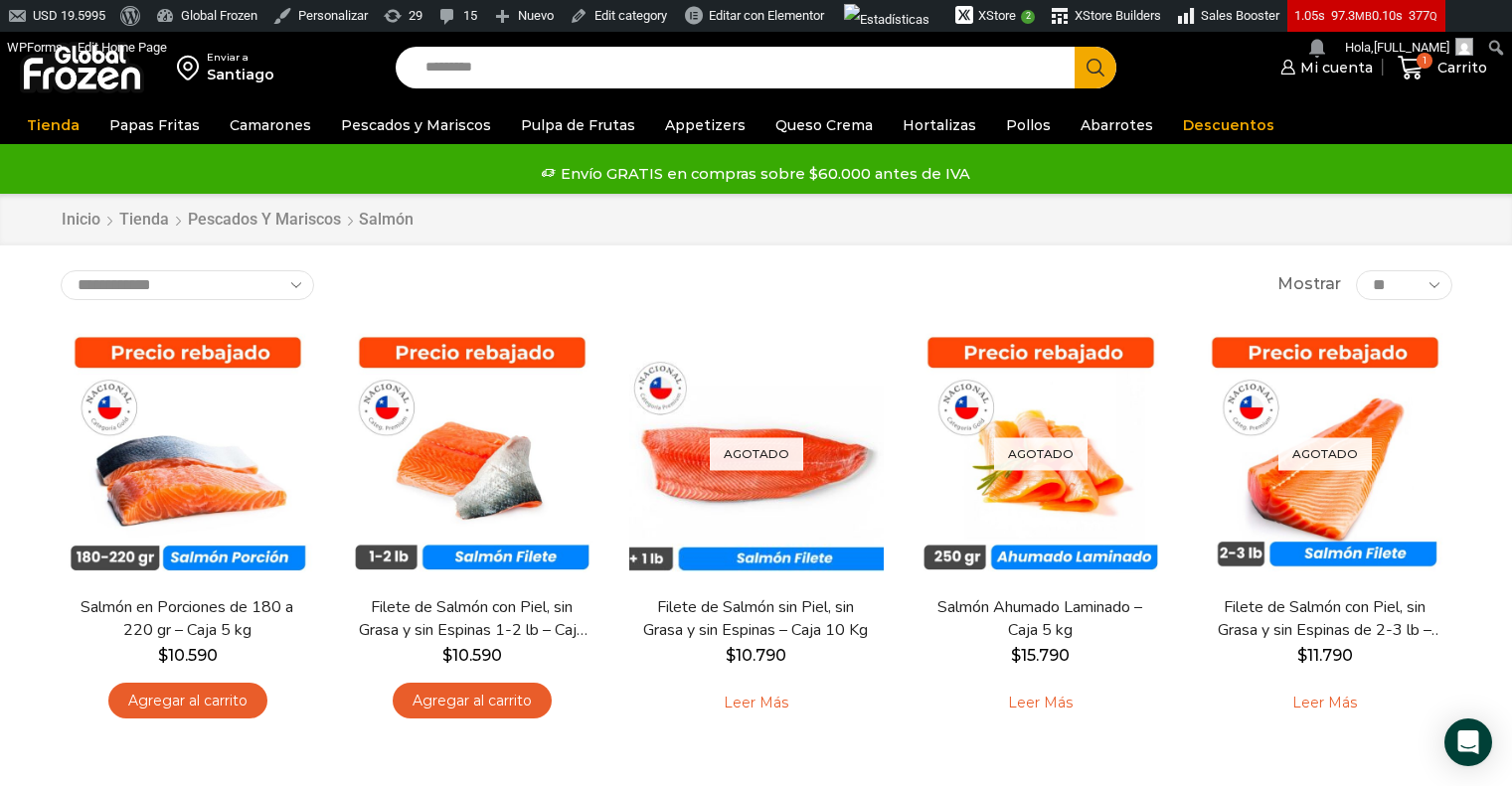 scroll, scrollTop: 0, scrollLeft: 0, axis: both 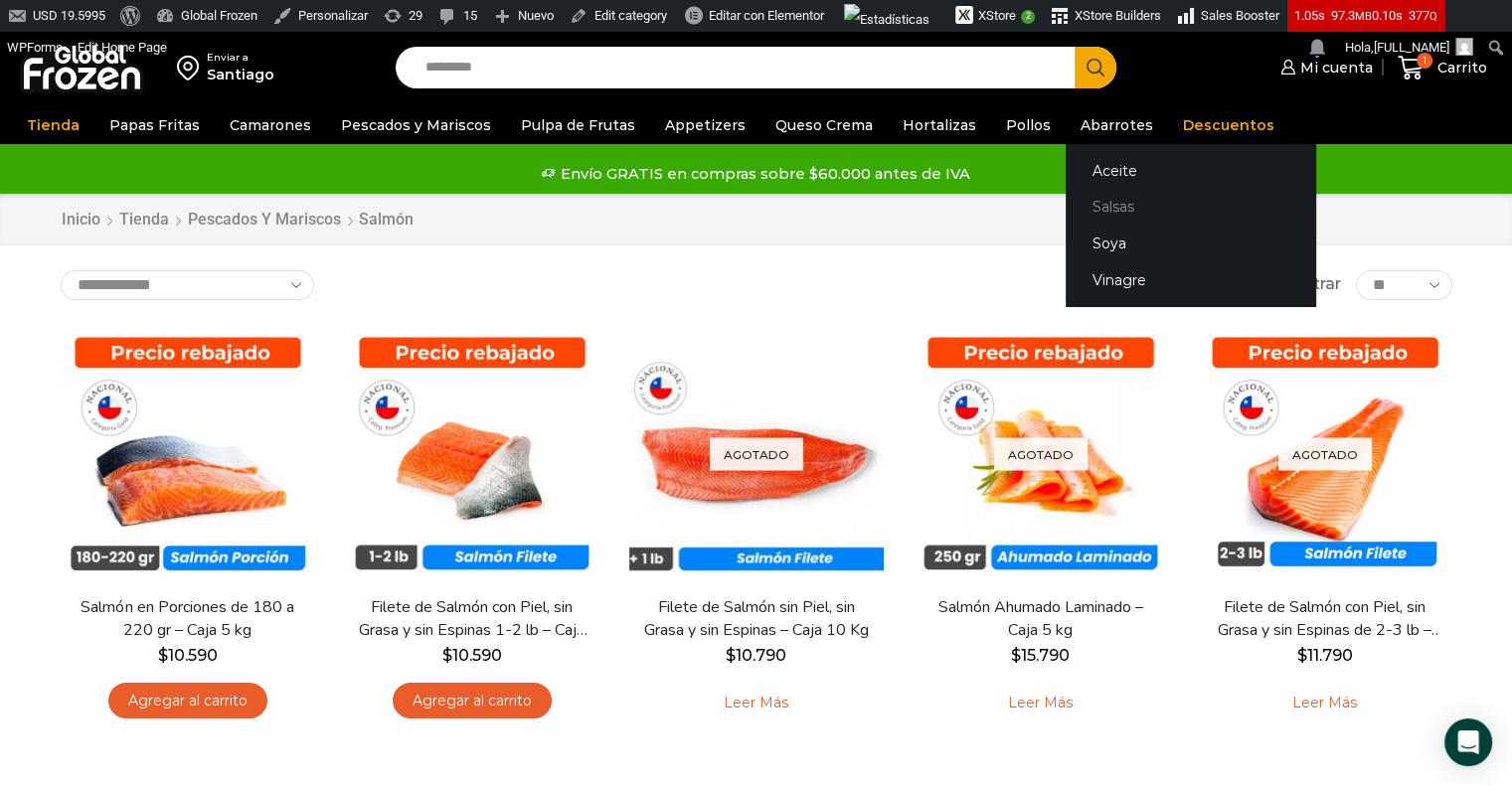 click on "Salsas" at bounding box center (1191, 207) 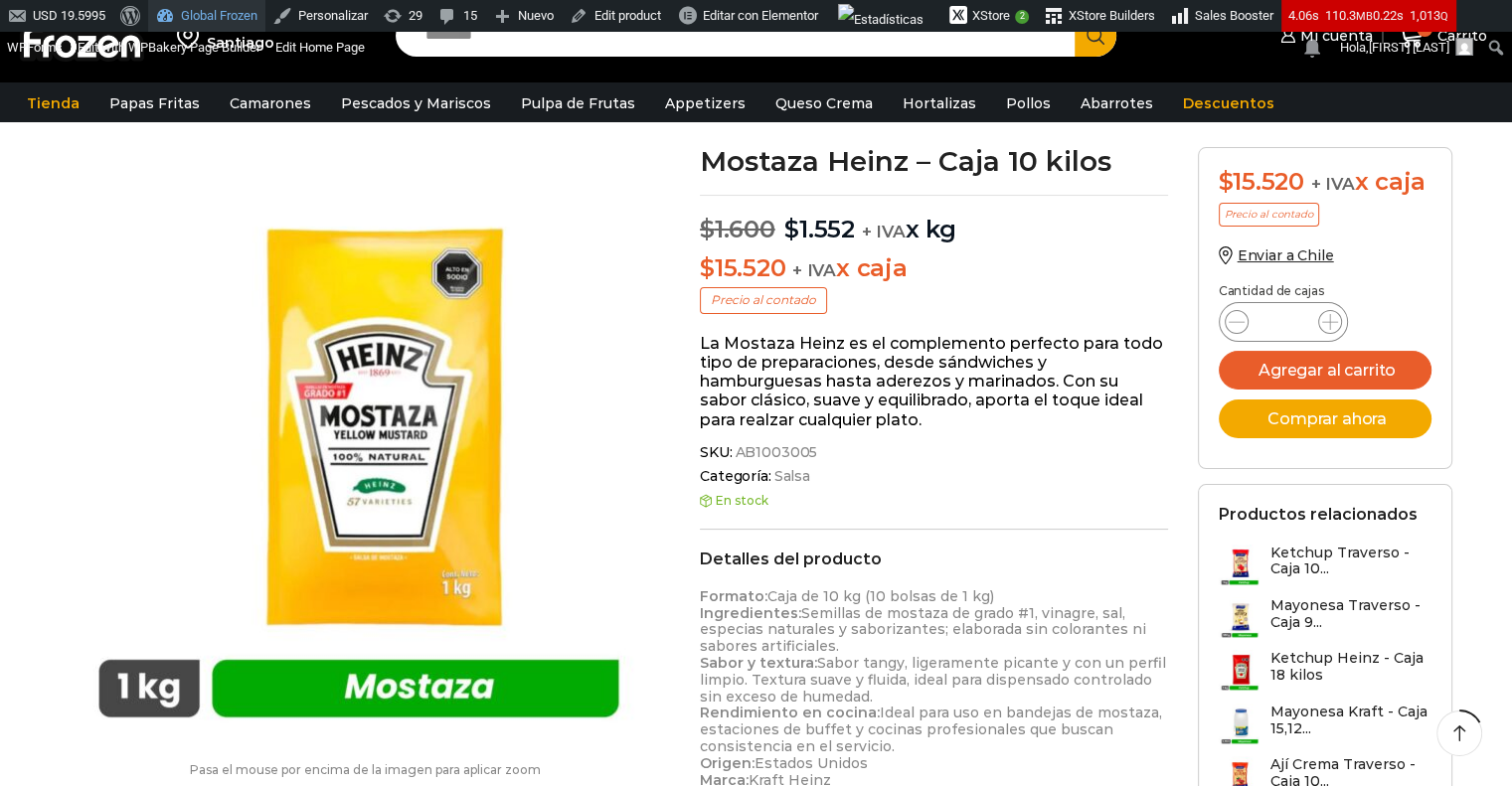 scroll, scrollTop: 131, scrollLeft: 0, axis: vertical 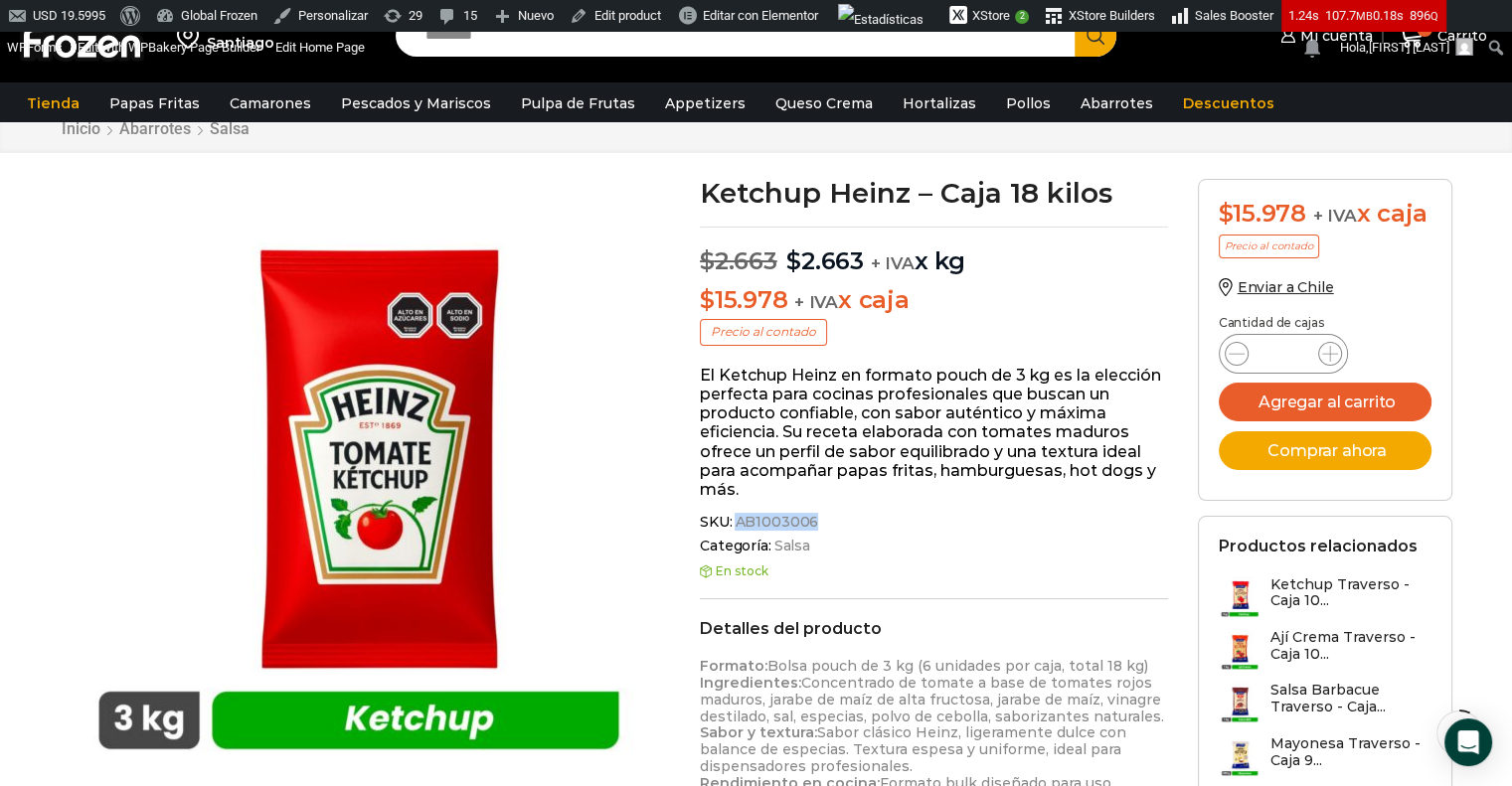 drag, startPoint x: 738, startPoint y: 520, endPoint x: 811, endPoint y: 522, distance: 73.02739 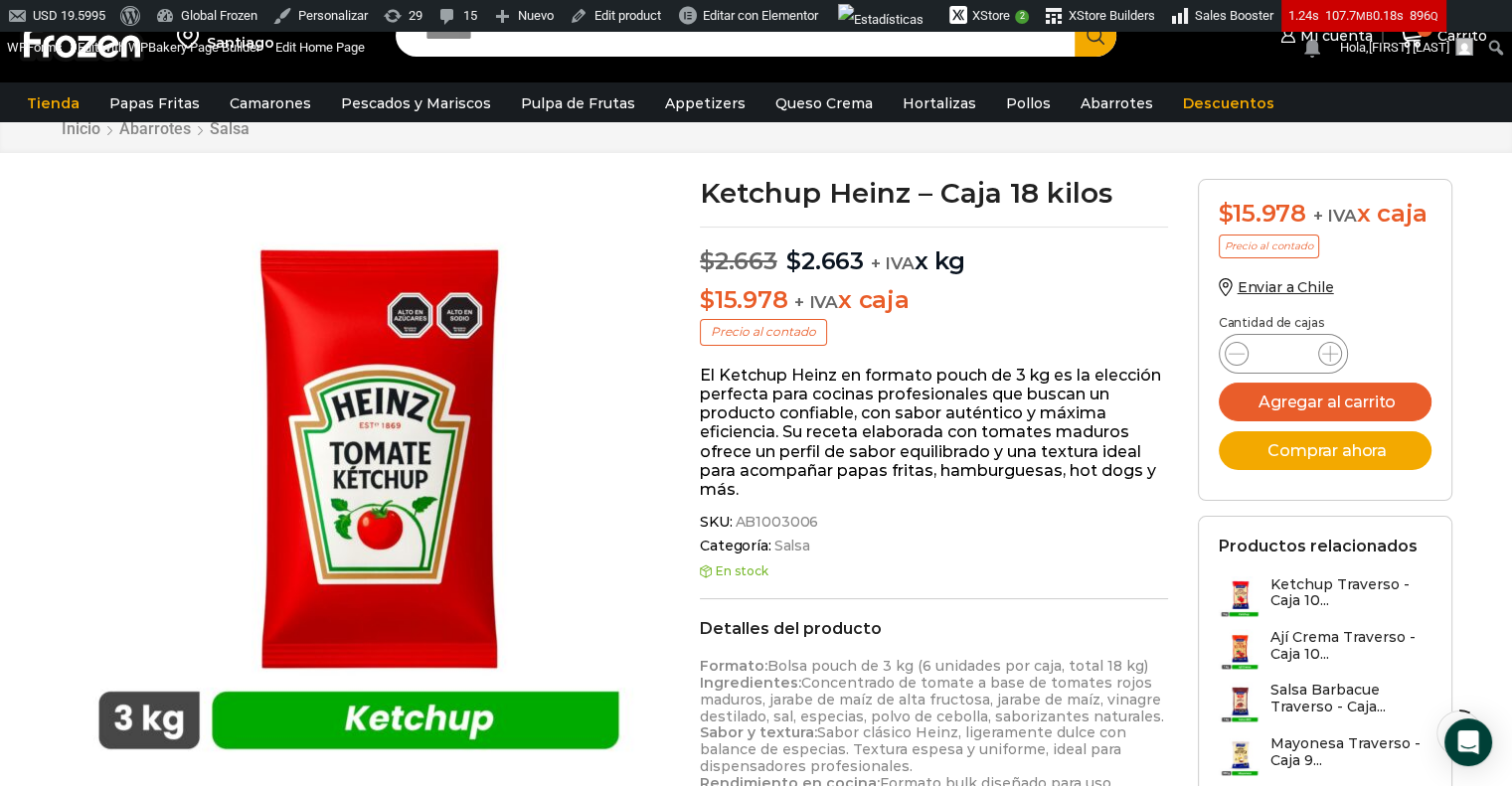 click on "Categoría:  Salsa" at bounding box center (933, 546) 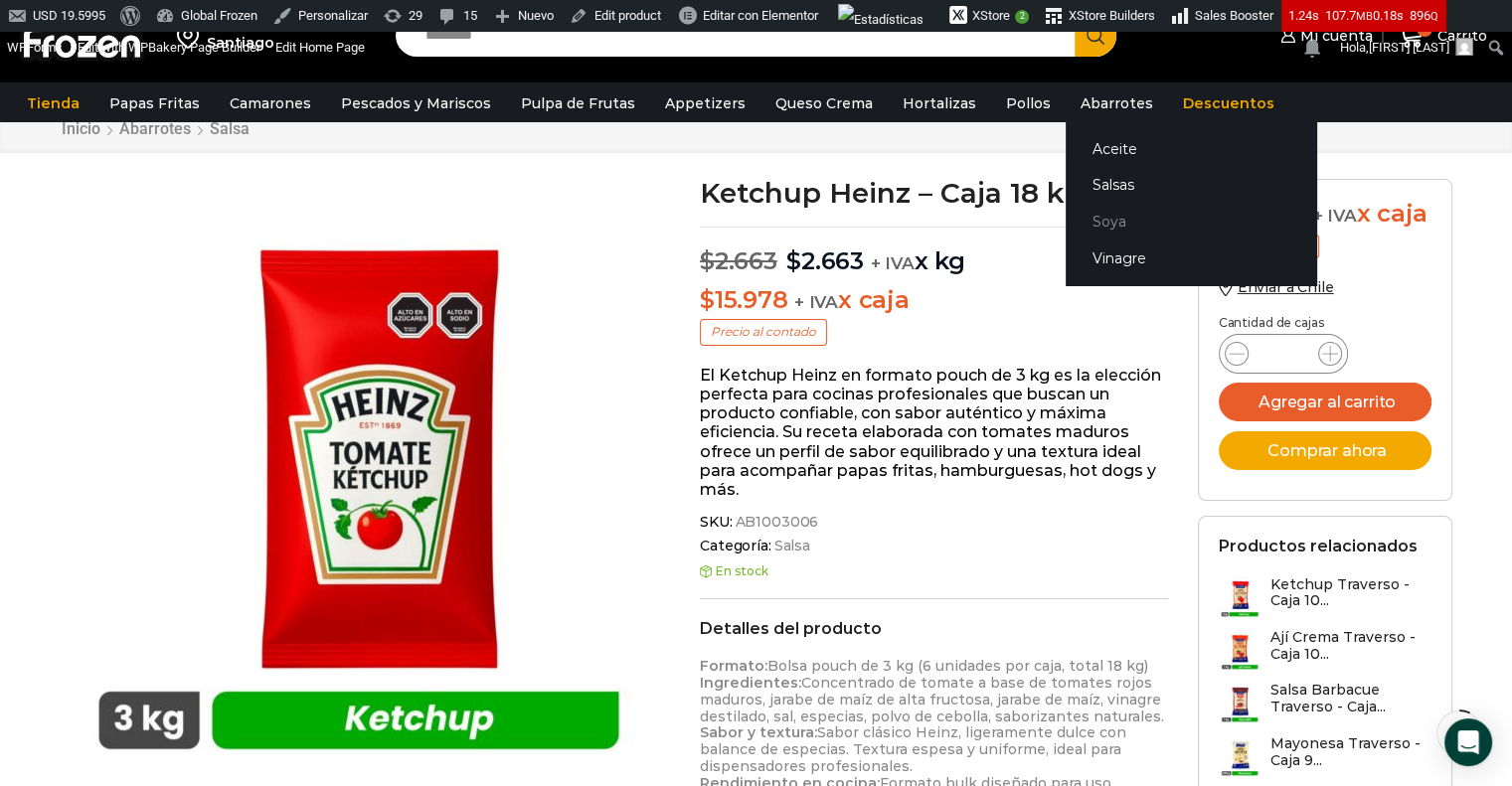 click on "Soya" at bounding box center [1191, 222] 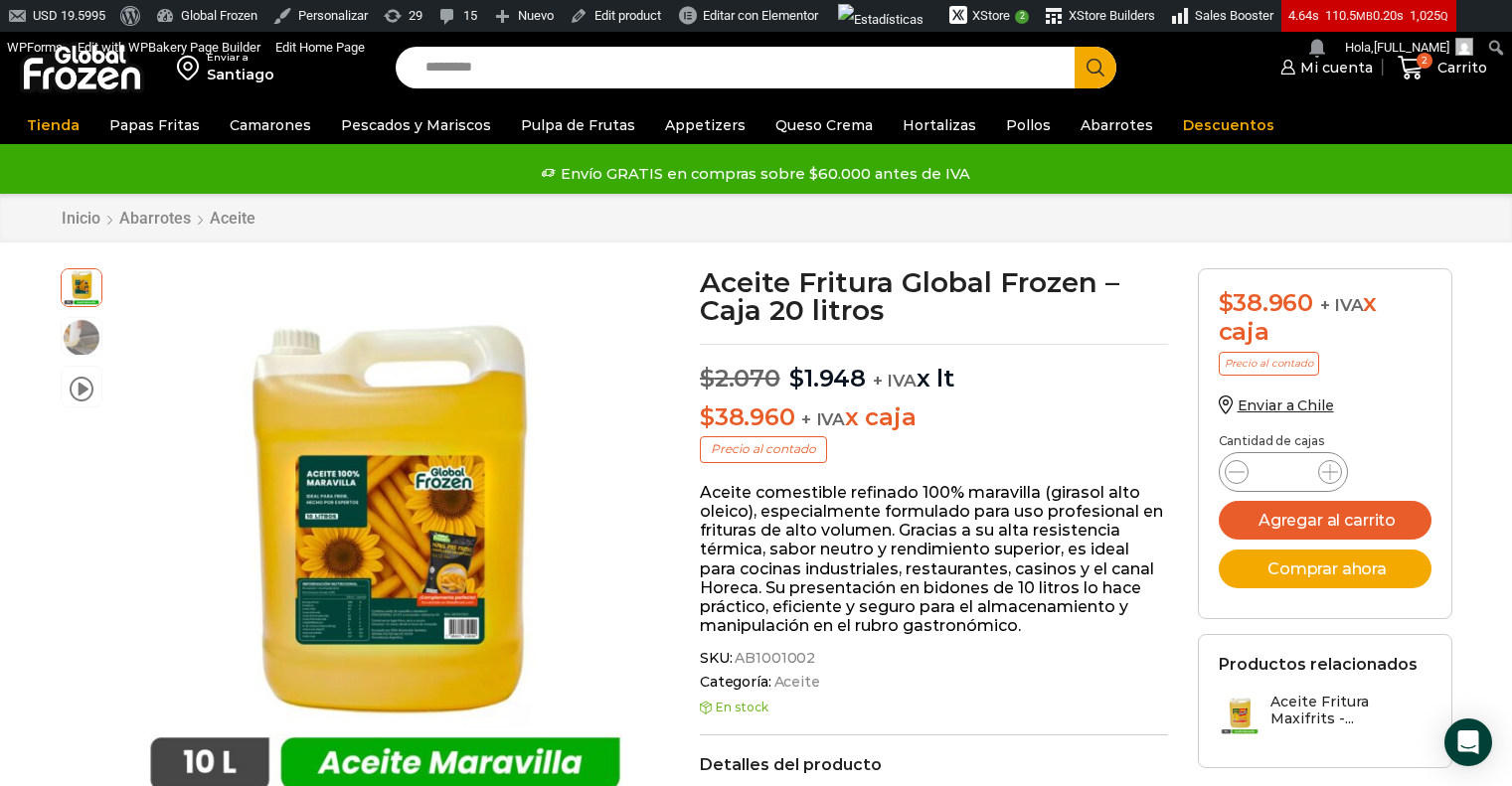 scroll, scrollTop: 0, scrollLeft: 0, axis: both 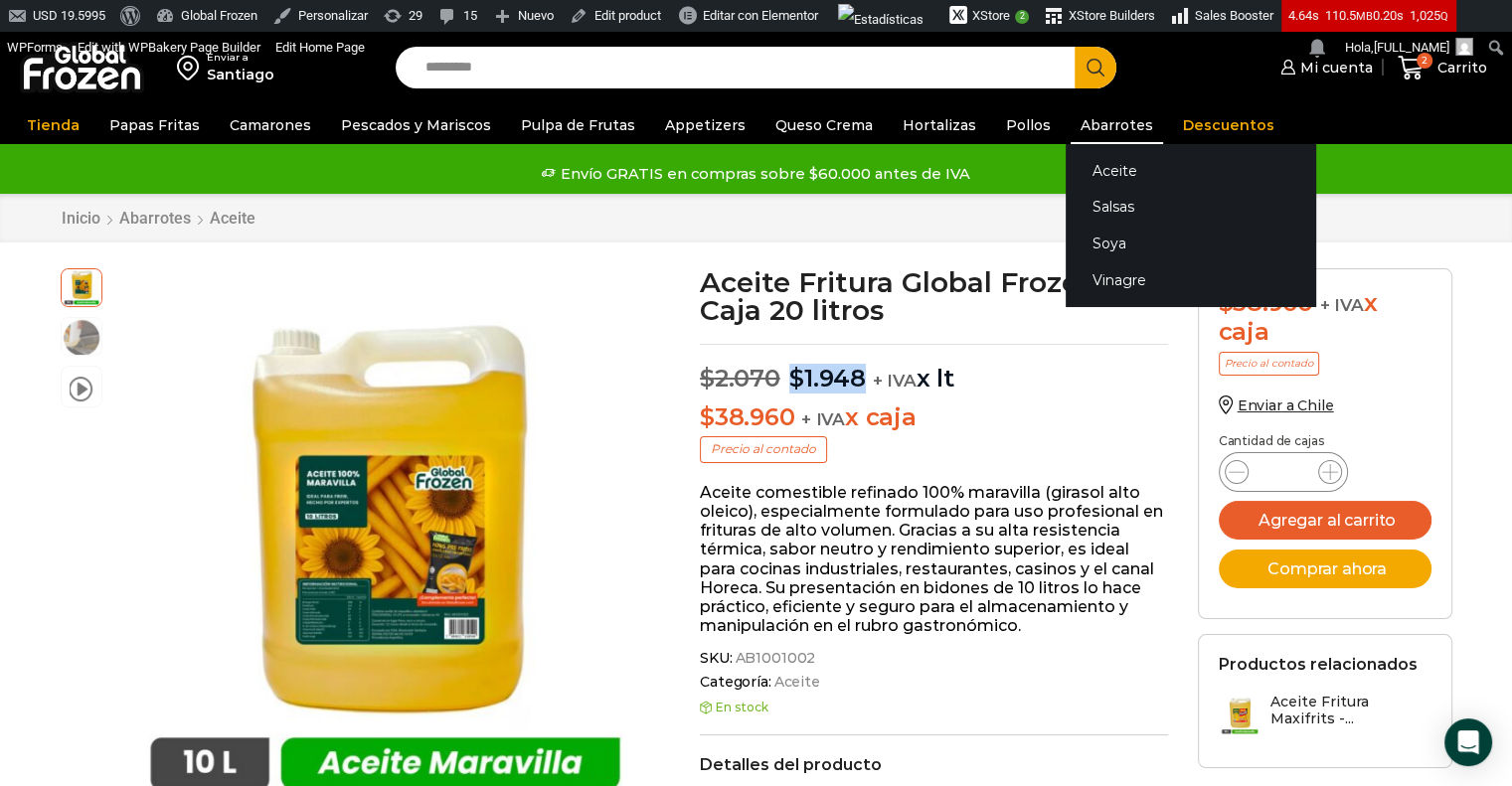 click on "Abarrotes" at bounding box center [1116, 125] 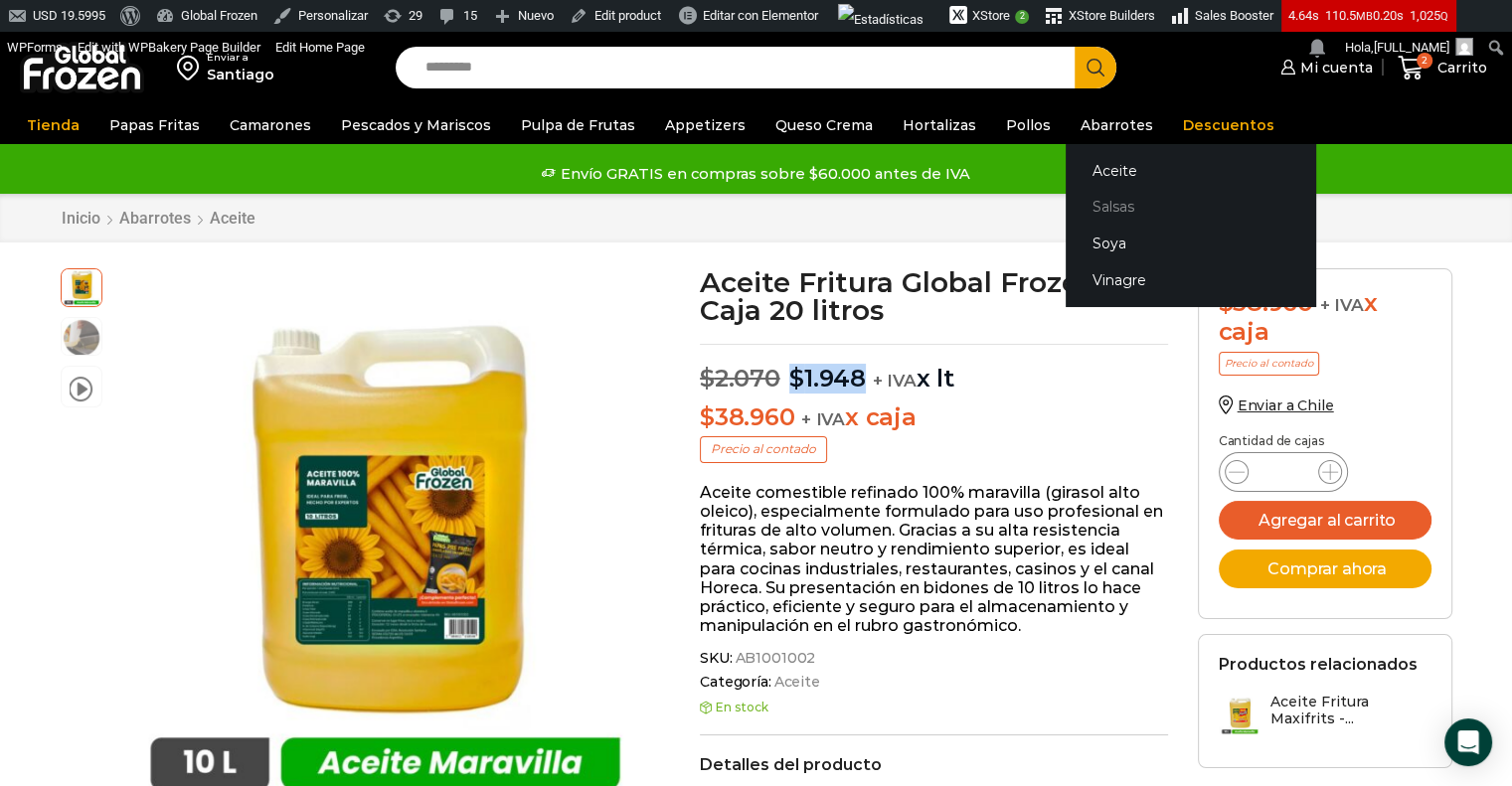 click on "Salsas" at bounding box center (1191, 207) 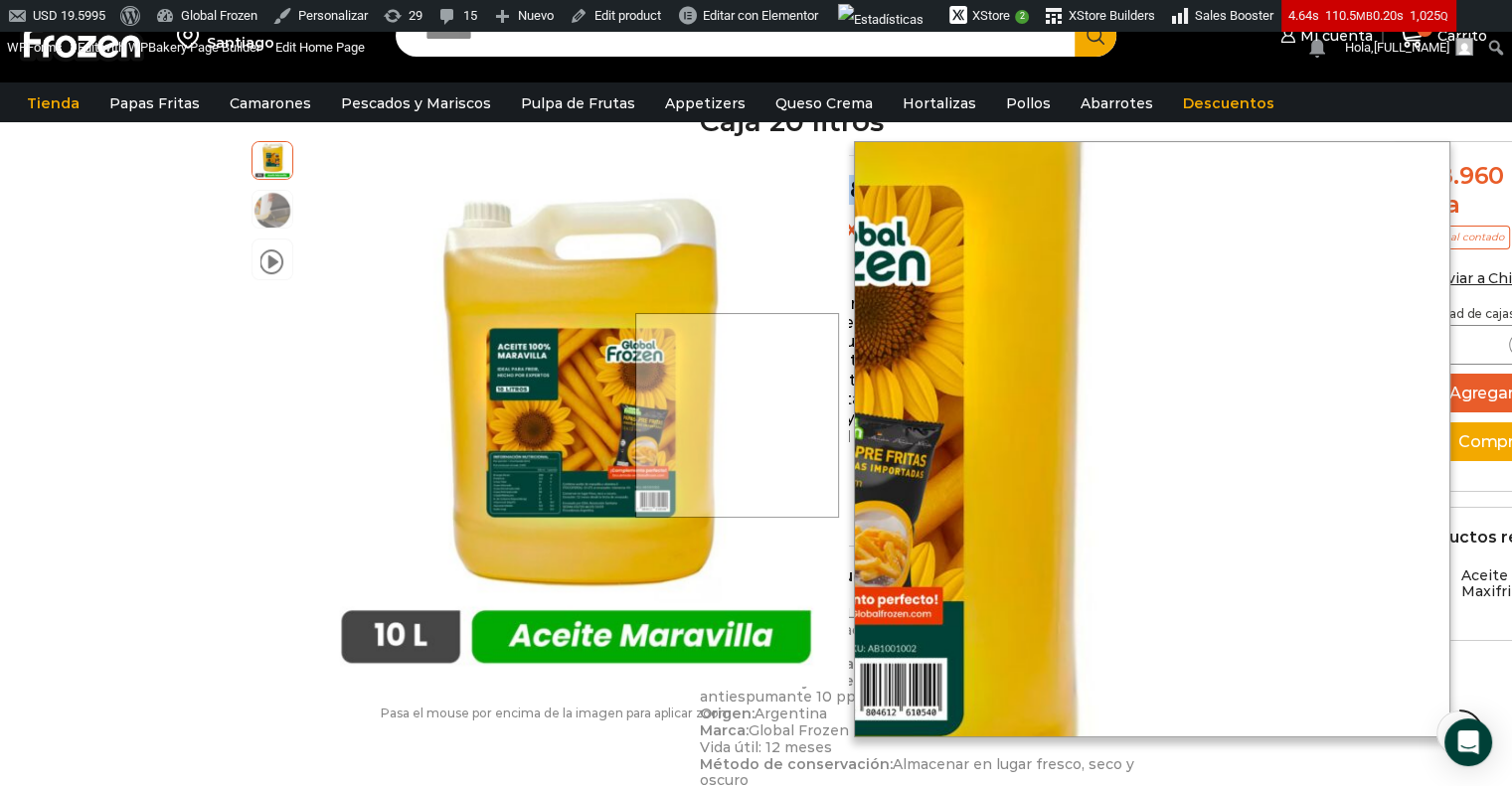 scroll, scrollTop: 596, scrollLeft: 0, axis: vertical 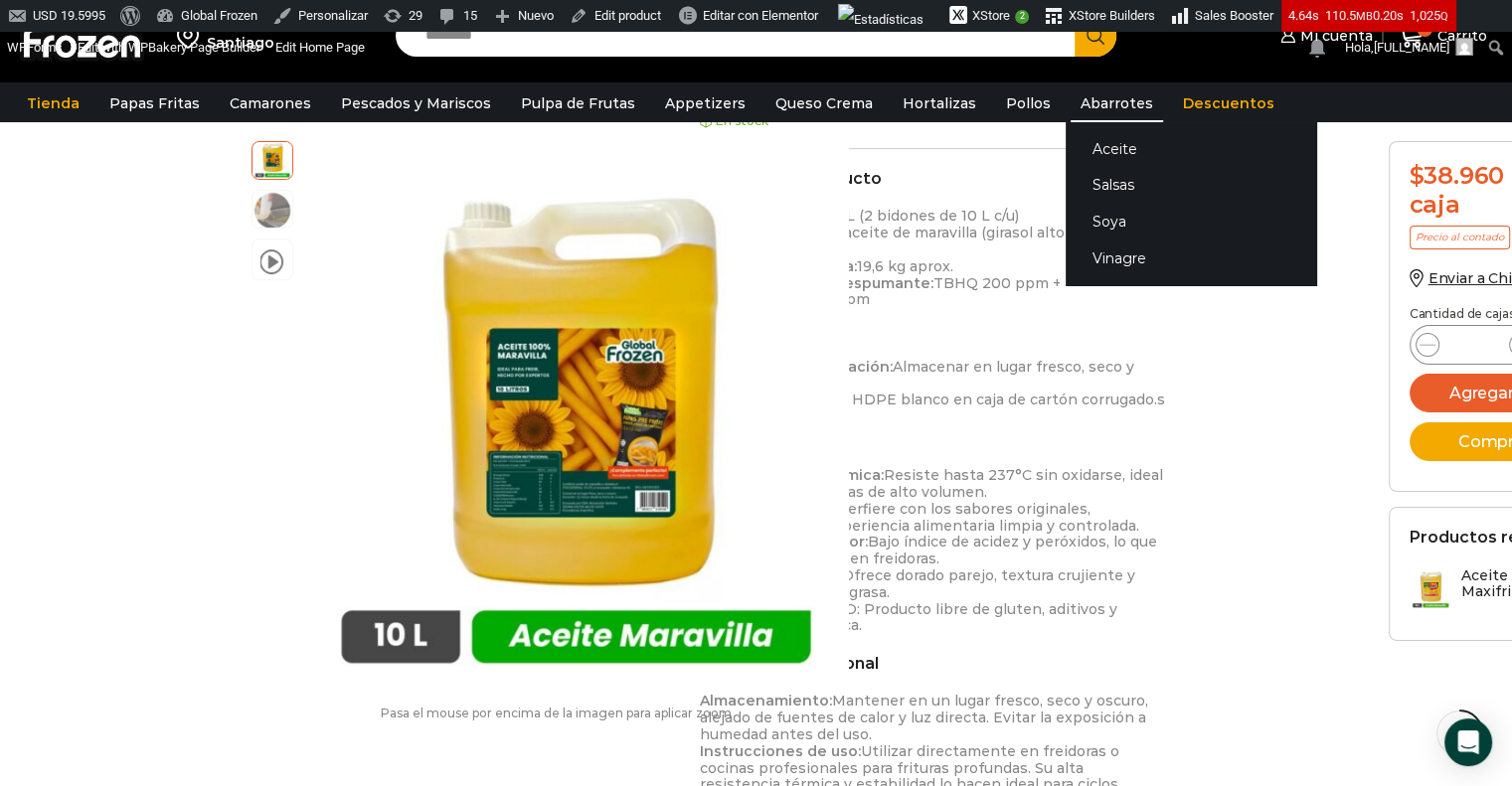 click on "Abarrotes" at bounding box center [1116, 103] 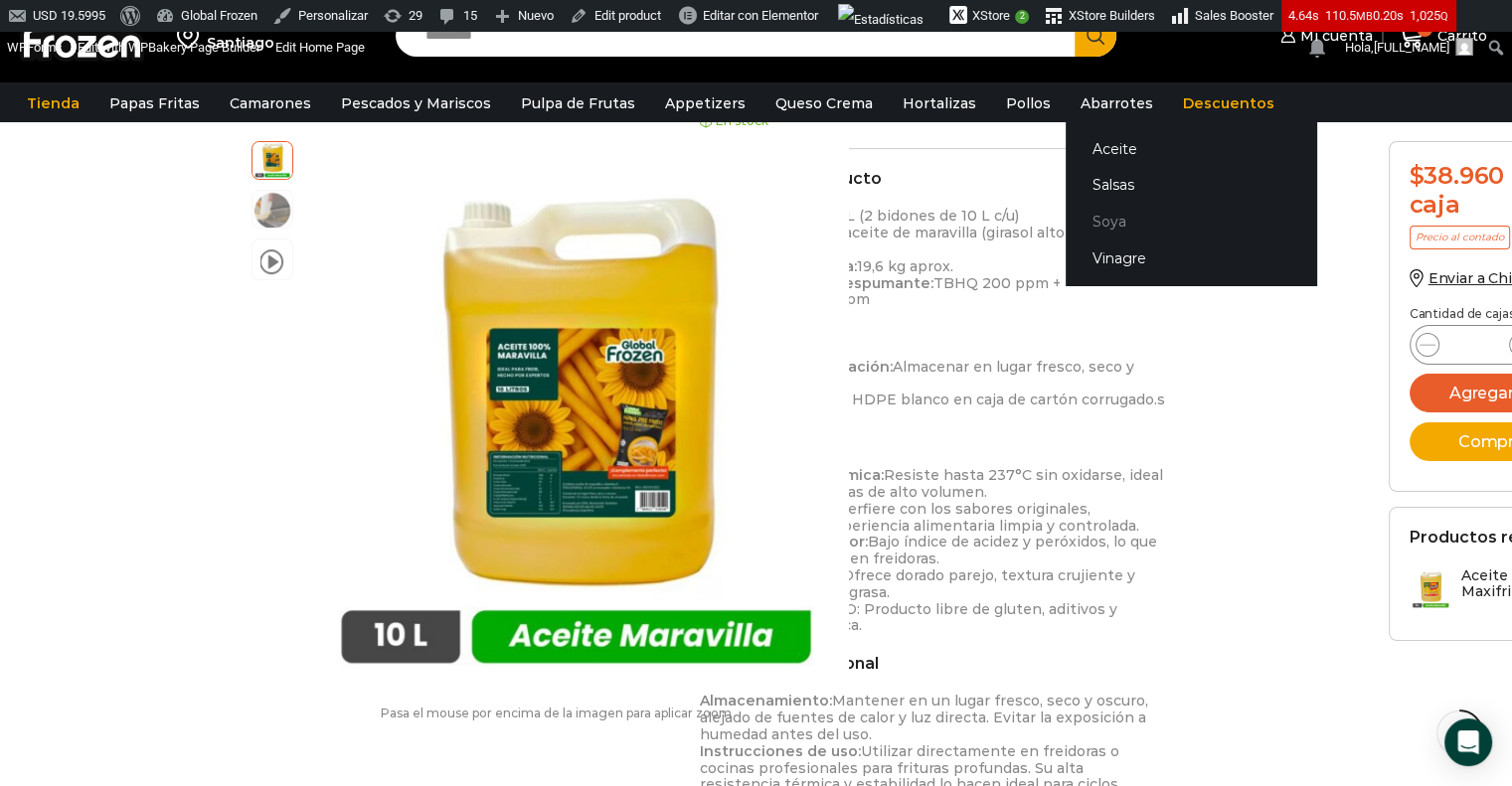 click on "Soya" at bounding box center [1191, 222] 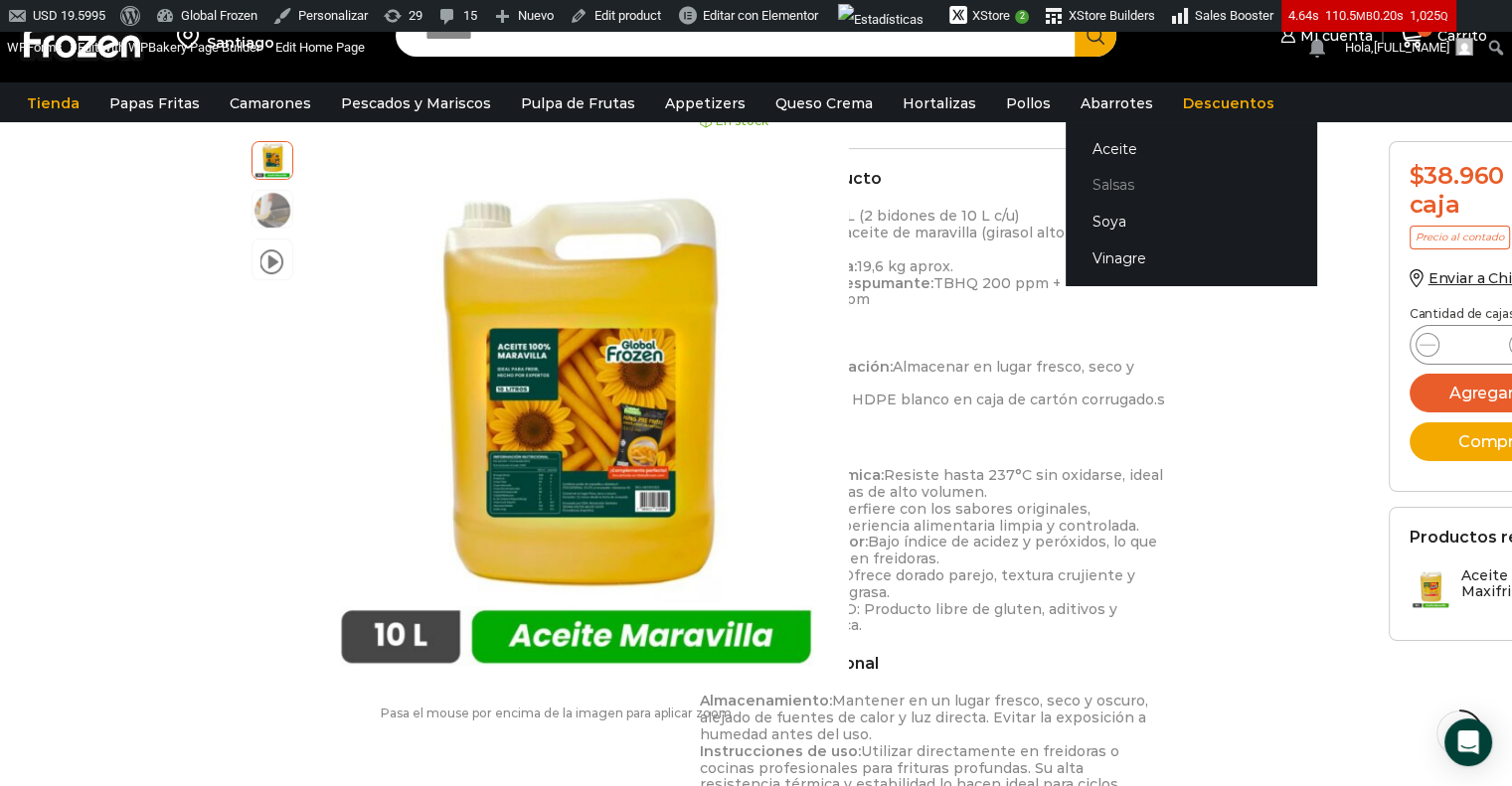 click on "Salsas" at bounding box center [1191, 185] 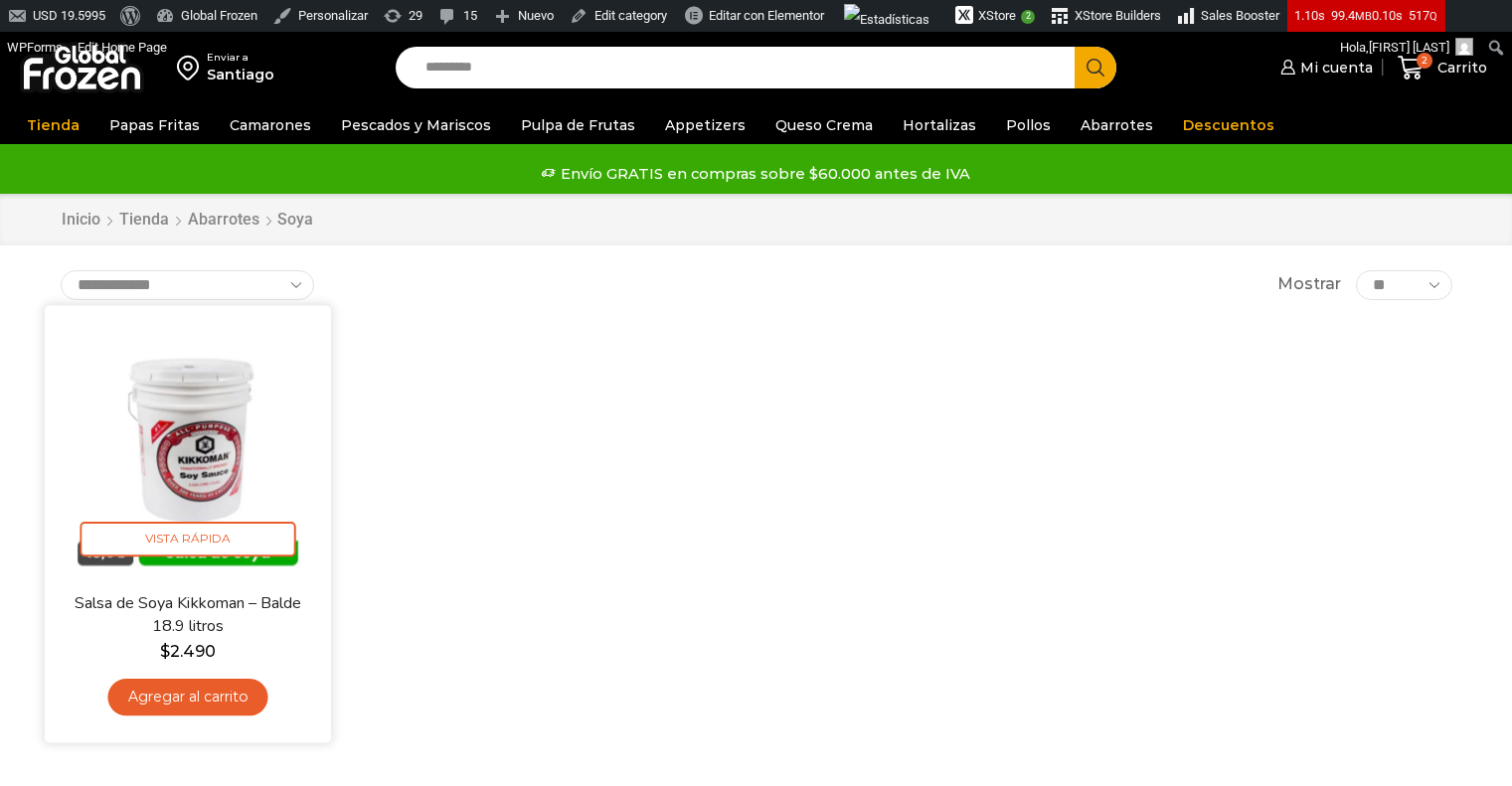 click at bounding box center (188, 448) 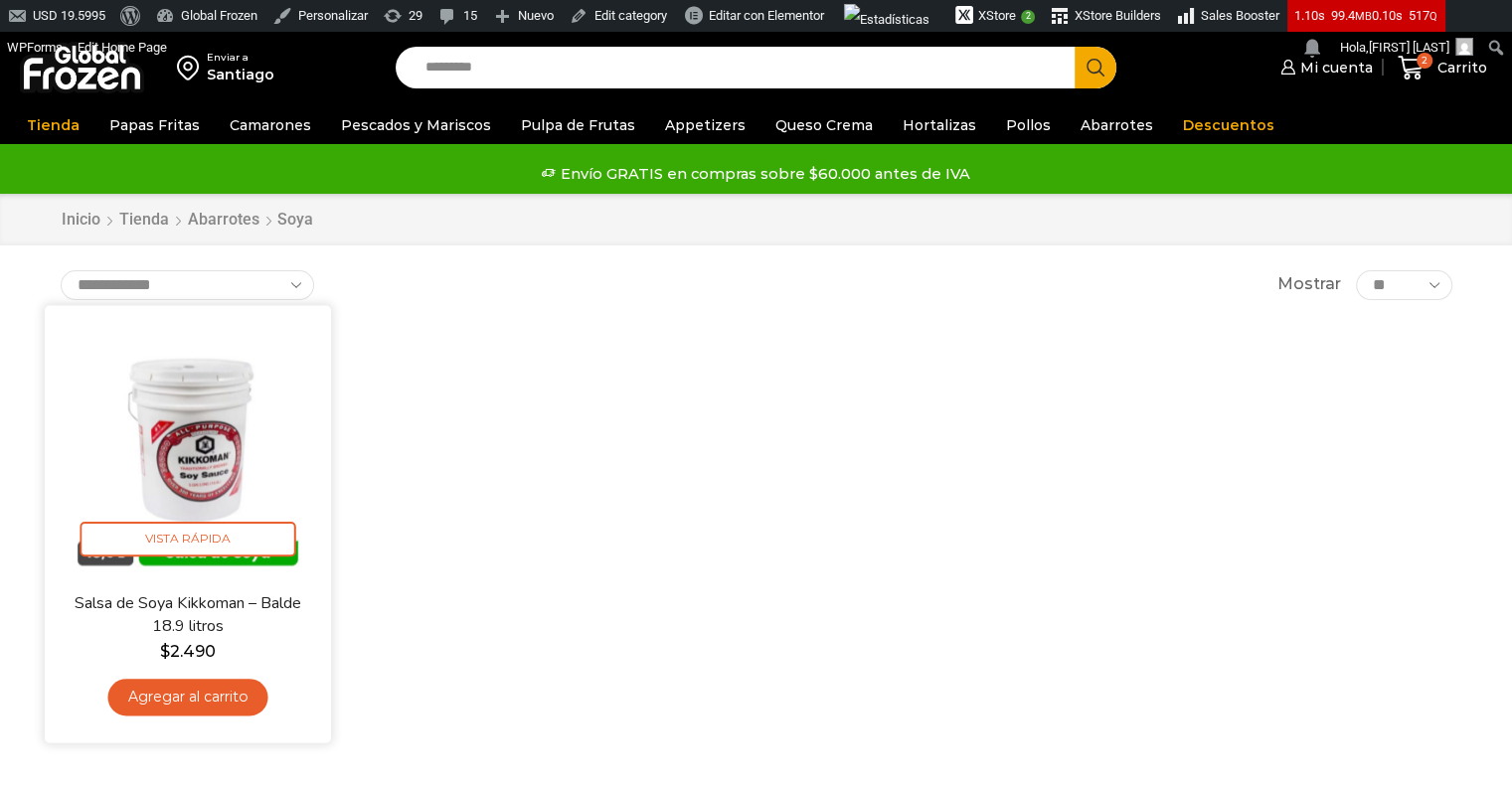 scroll, scrollTop: 0, scrollLeft: 0, axis: both 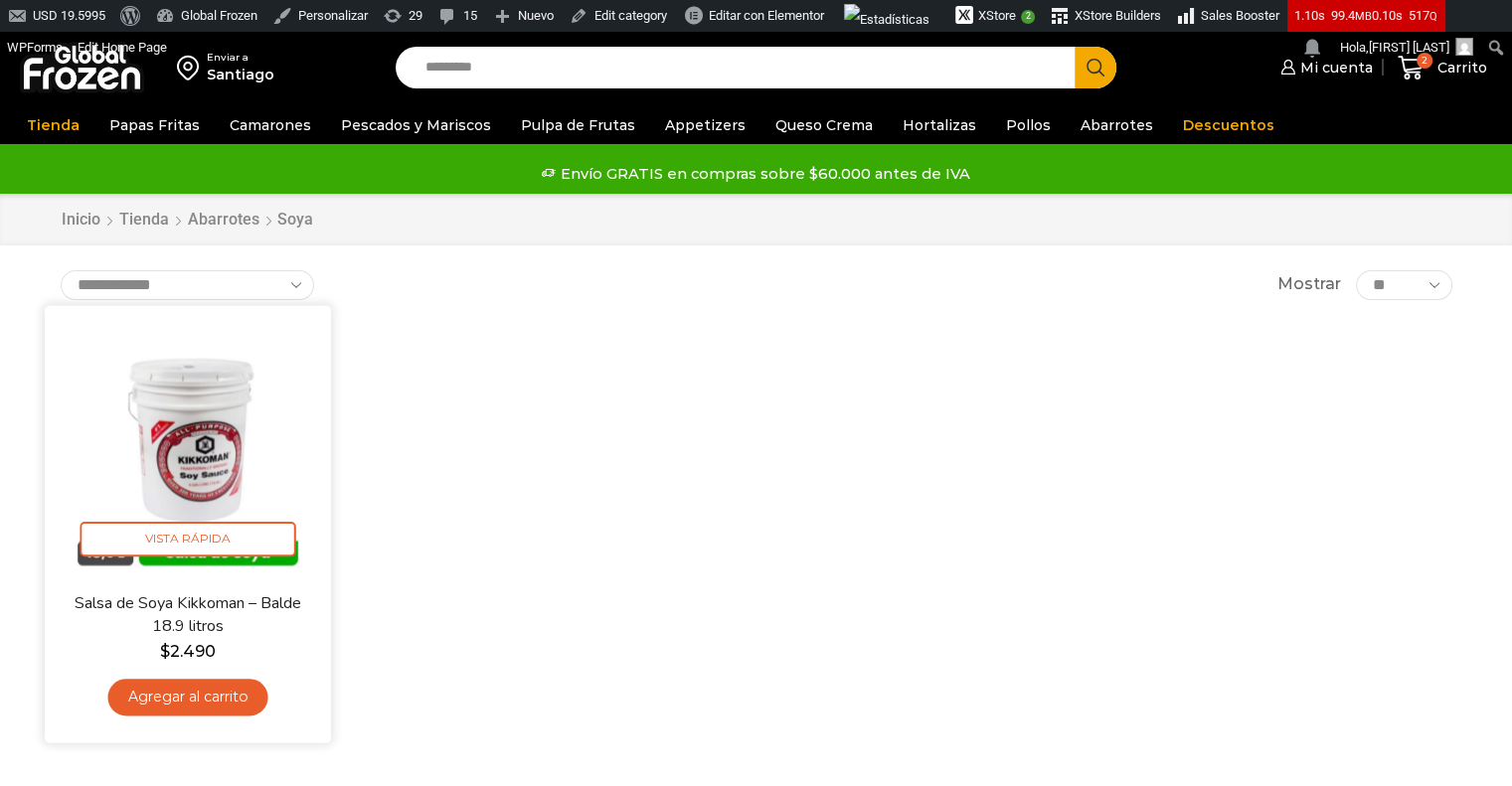 click at bounding box center [188, 448] 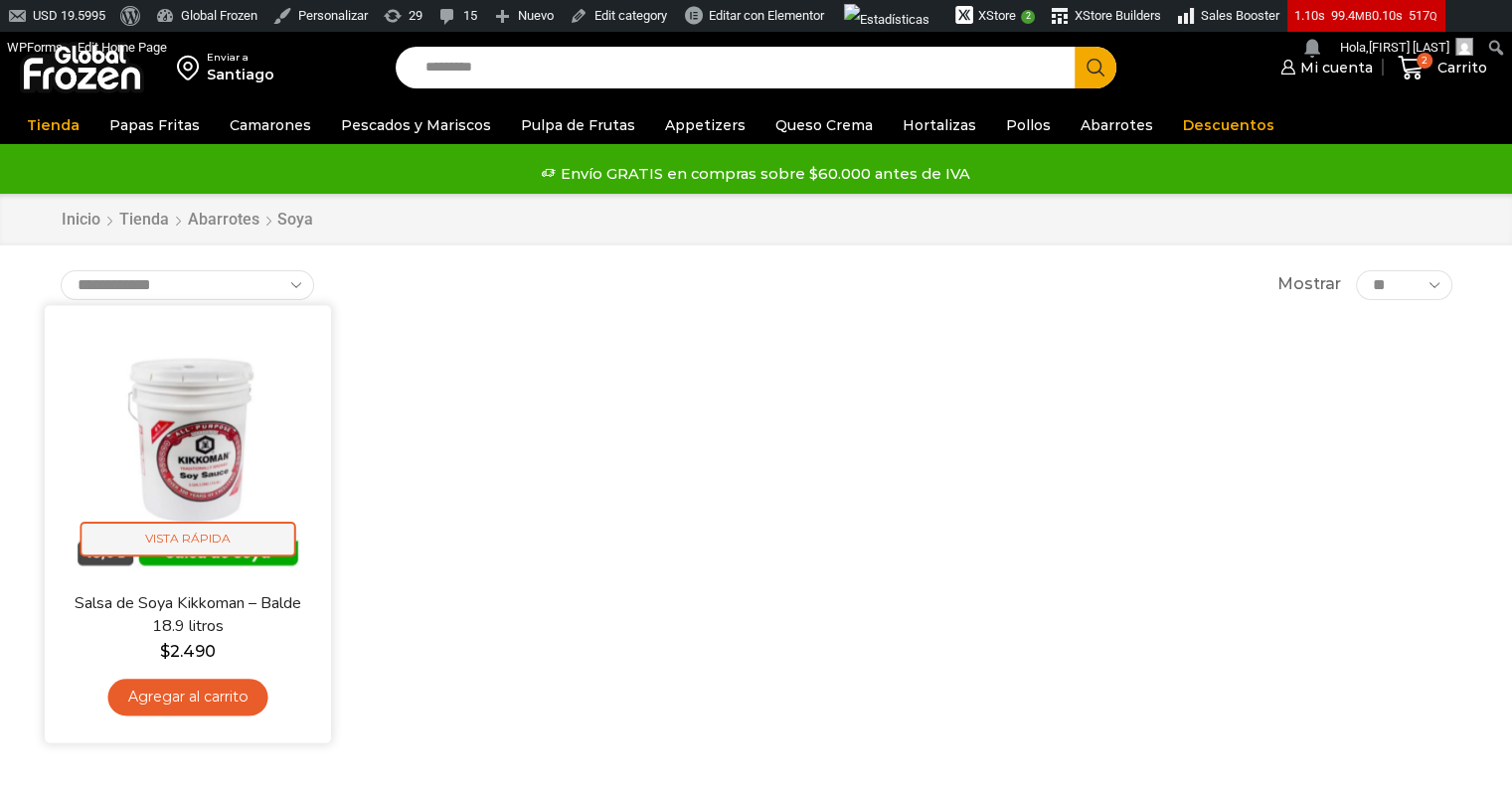 click on "Vista Rápida" at bounding box center (187, 539) 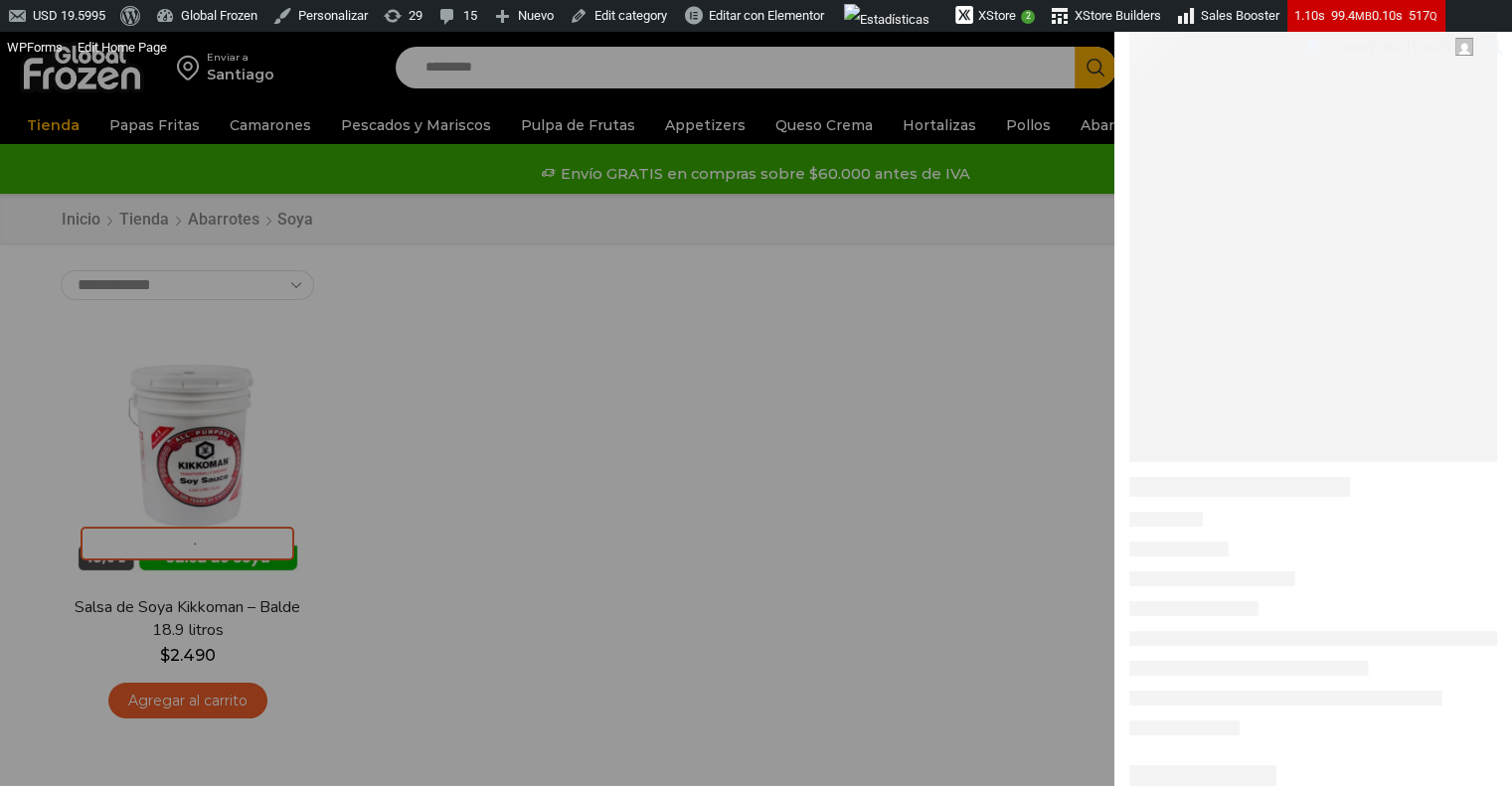 scroll, scrollTop: 99, scrollLeft: 0, axis: vertical 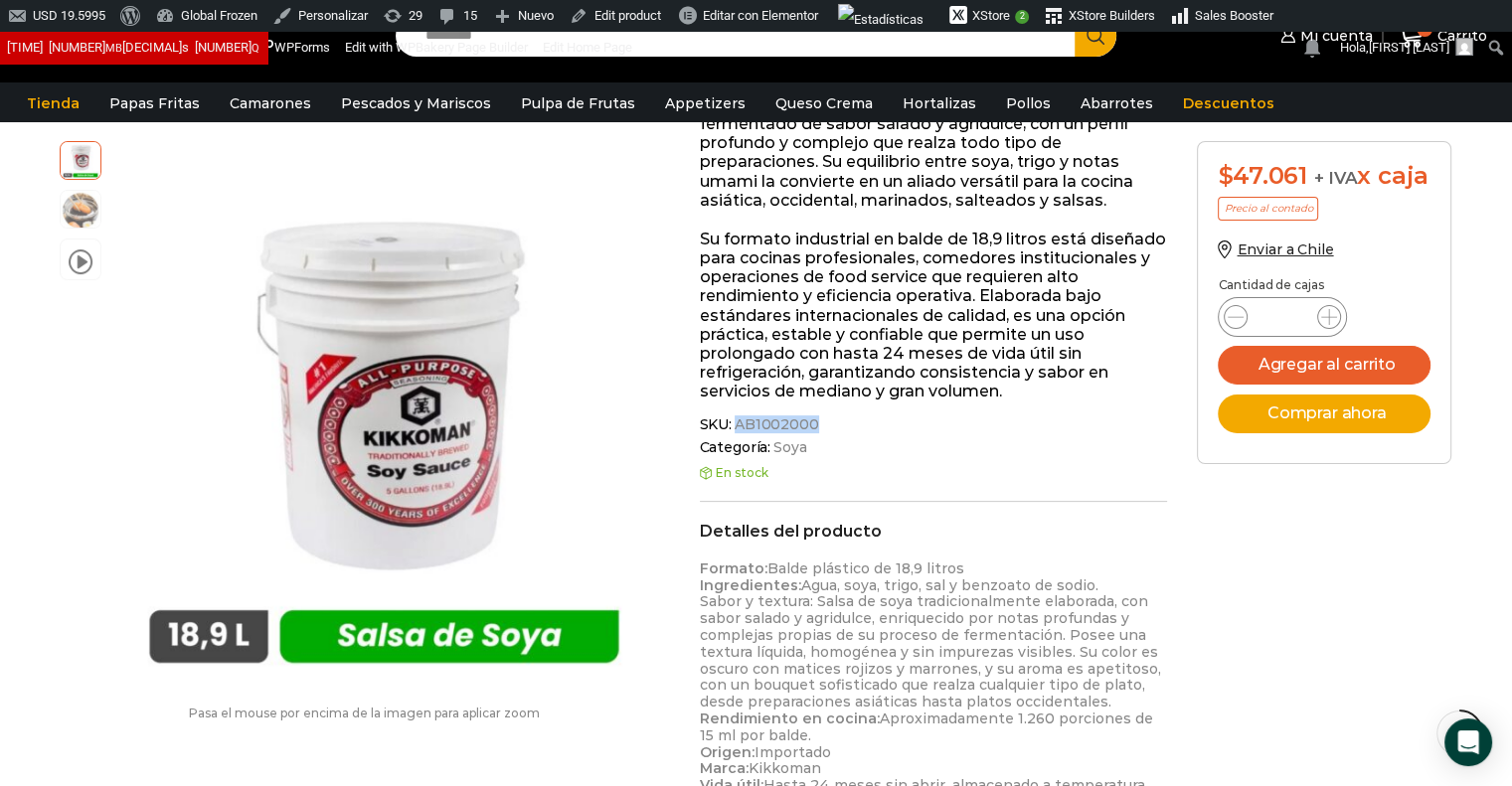 drag, startPoint x: 736, startPoint y: 429, endPoint x: 812, endPoint y: 424, distance: 76.1643 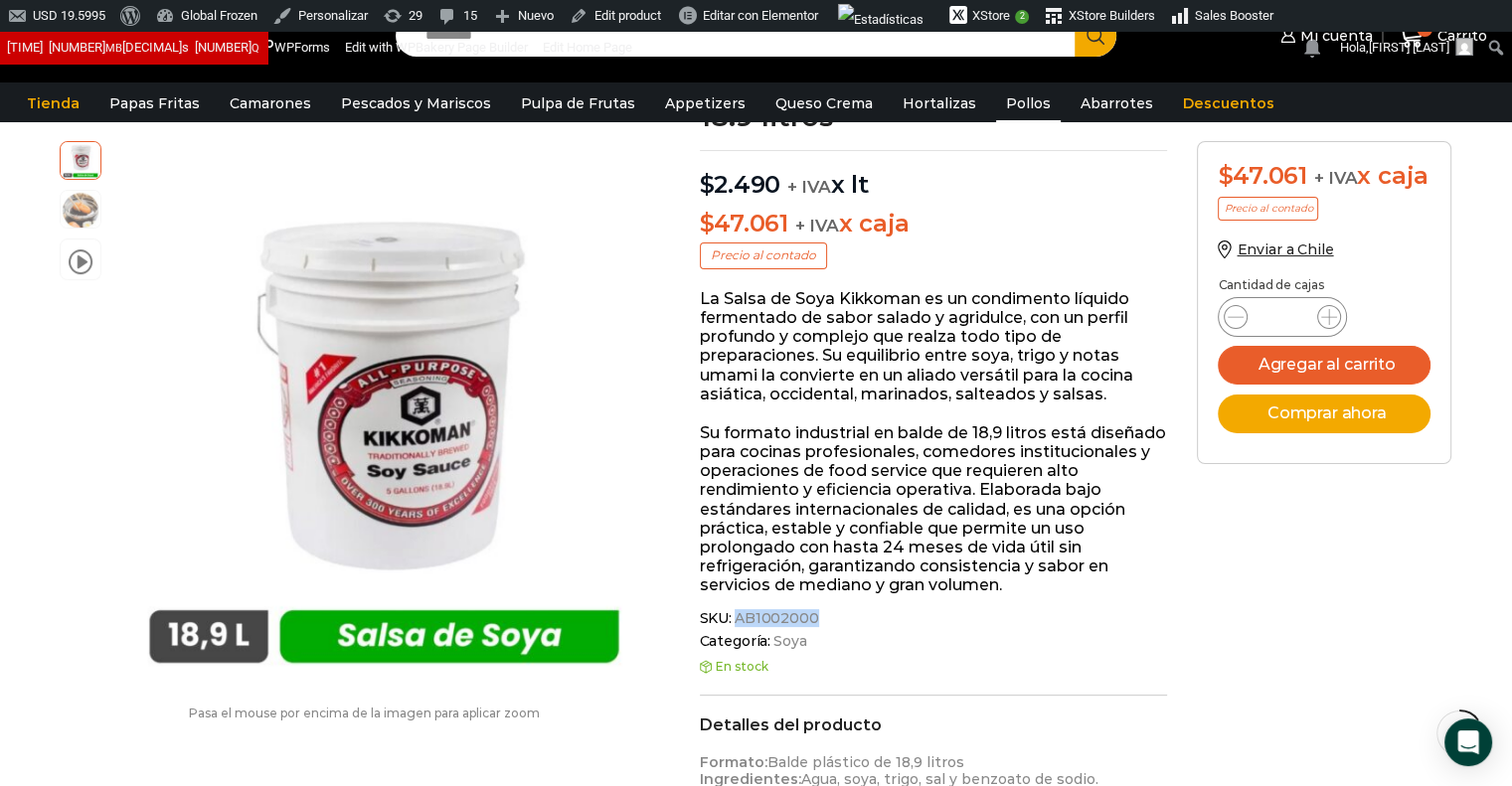 scroll, scrollTop: 199, scrollLeft: 0, axis: vertical 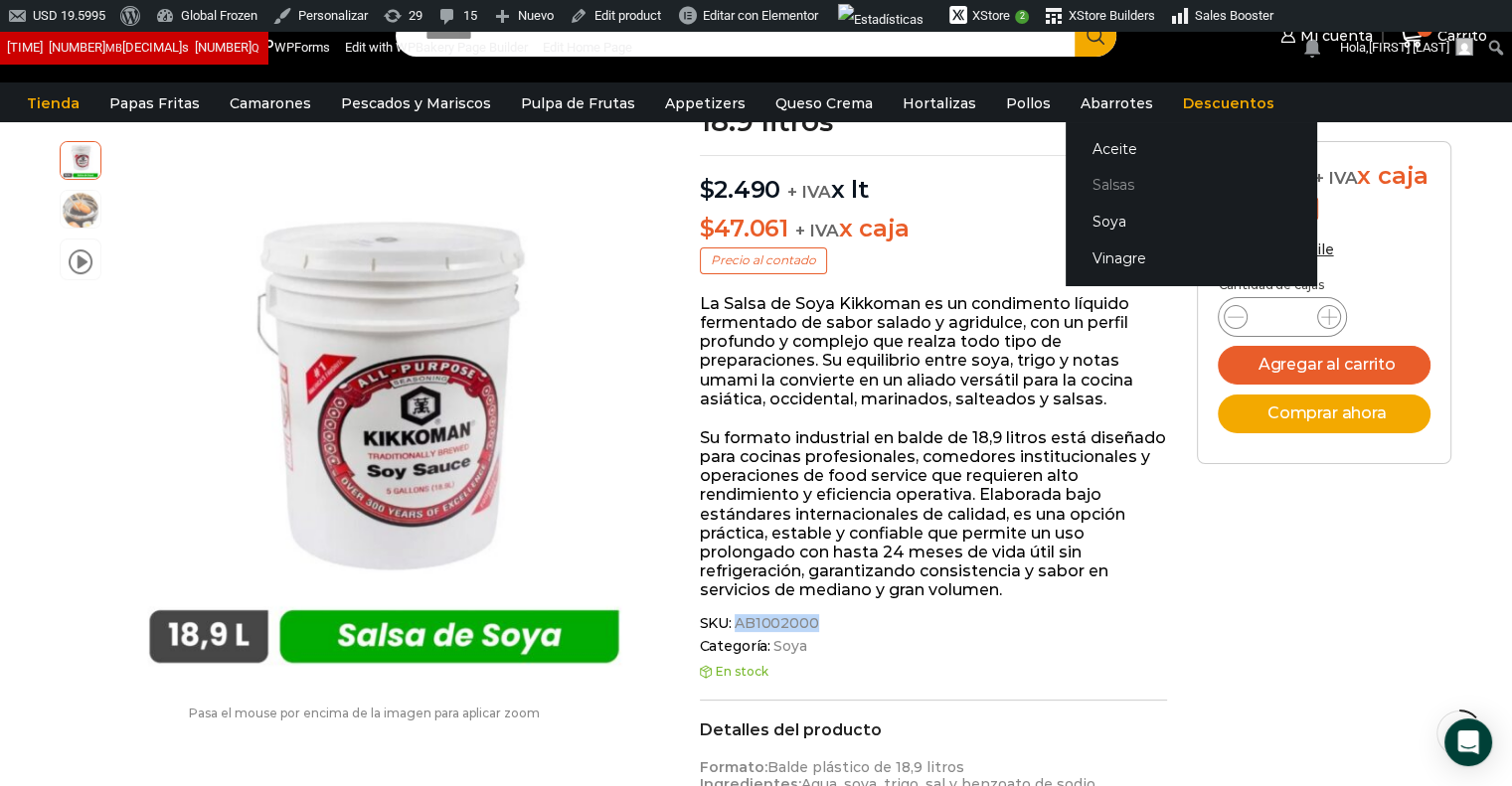 click on "Salsas" at bounding box center (1191, 185) 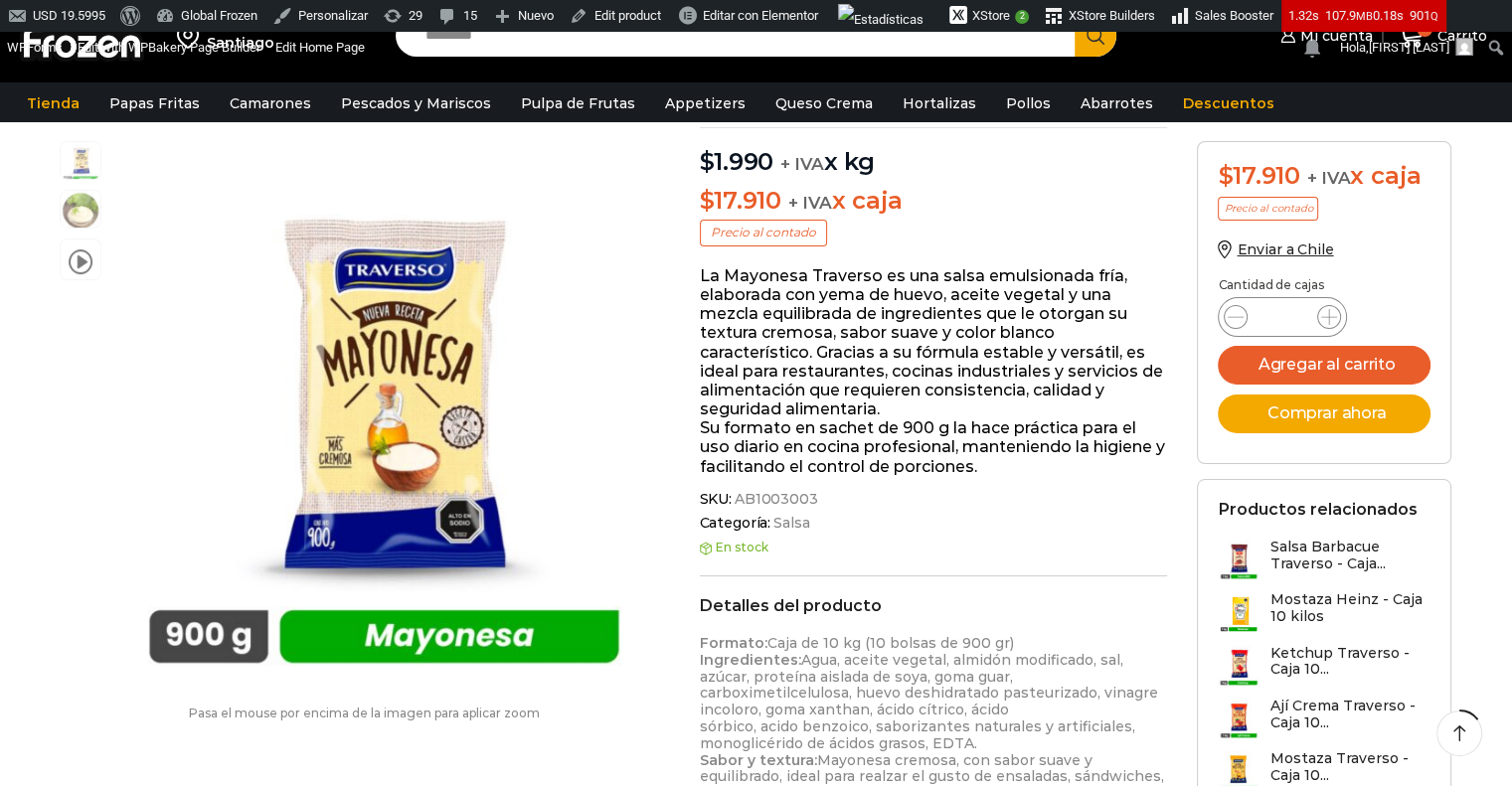 scroll, scrollTop: 199, scrollLeft: 0, axis: vertical 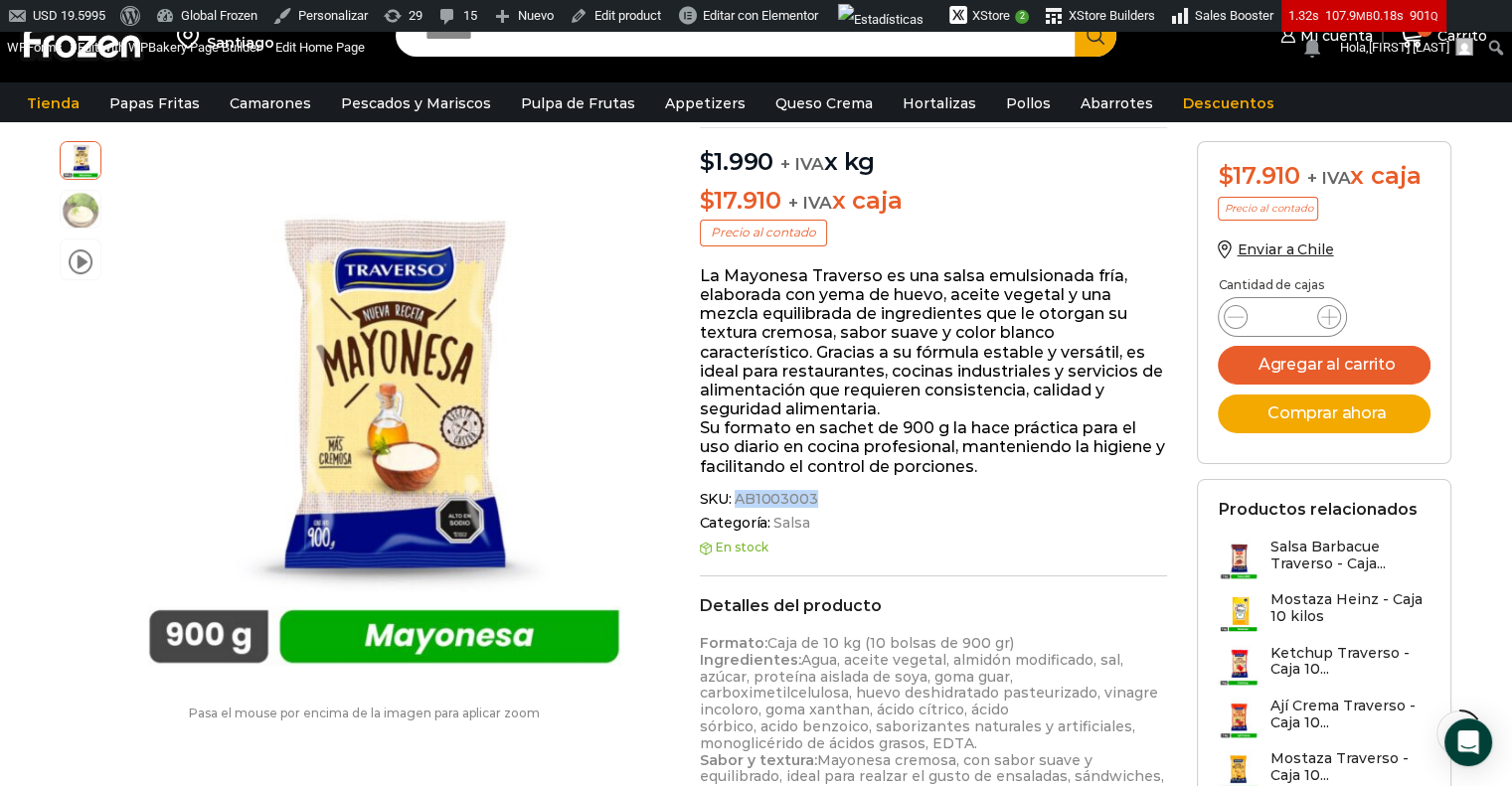 drag, startPoint x: 738, startPoint y: 498, endPoint x: 811, endPoint y: 499, distance: 73.00685 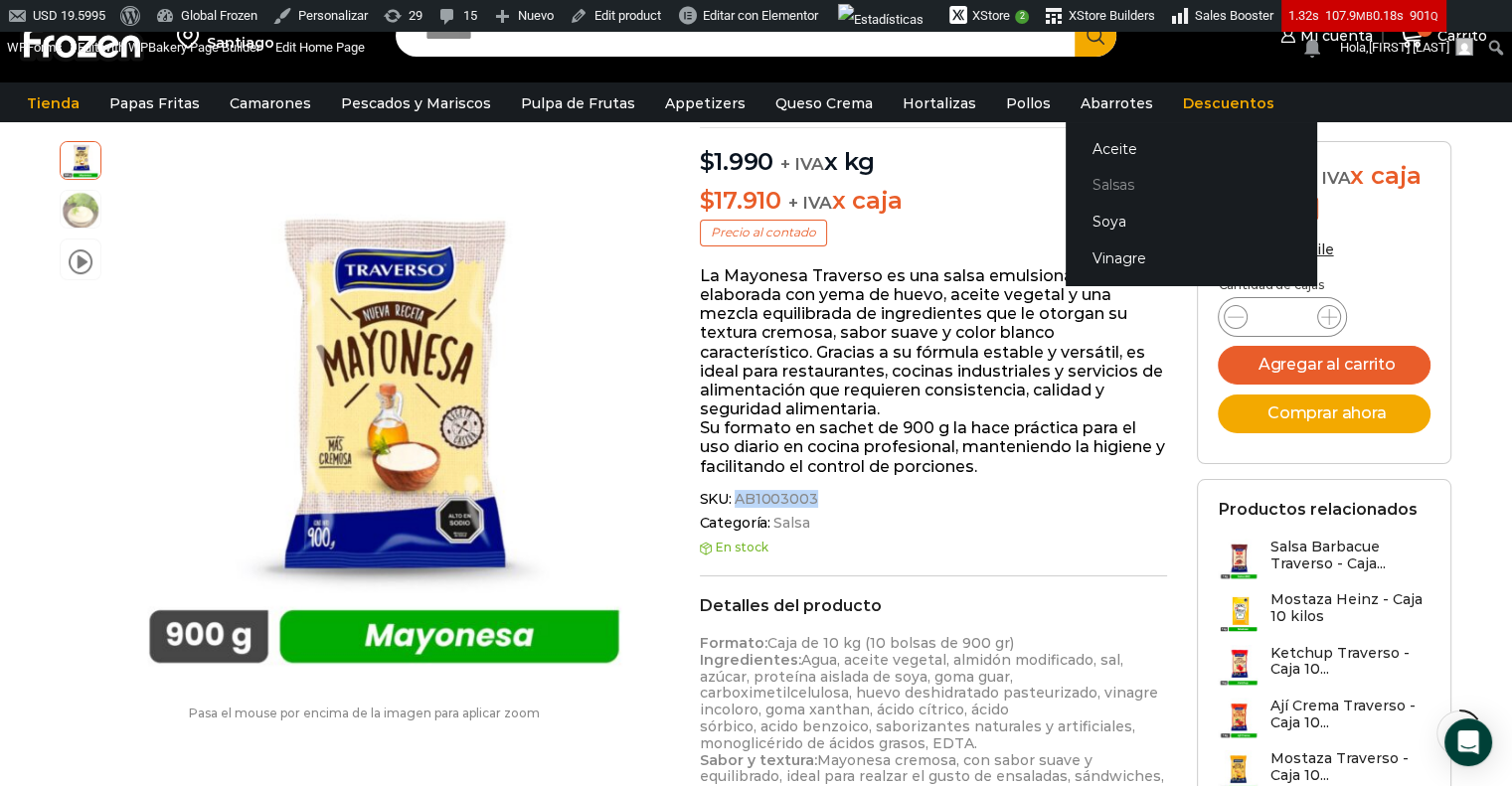 click on "Salsas" at bounding box center [1191, 185] 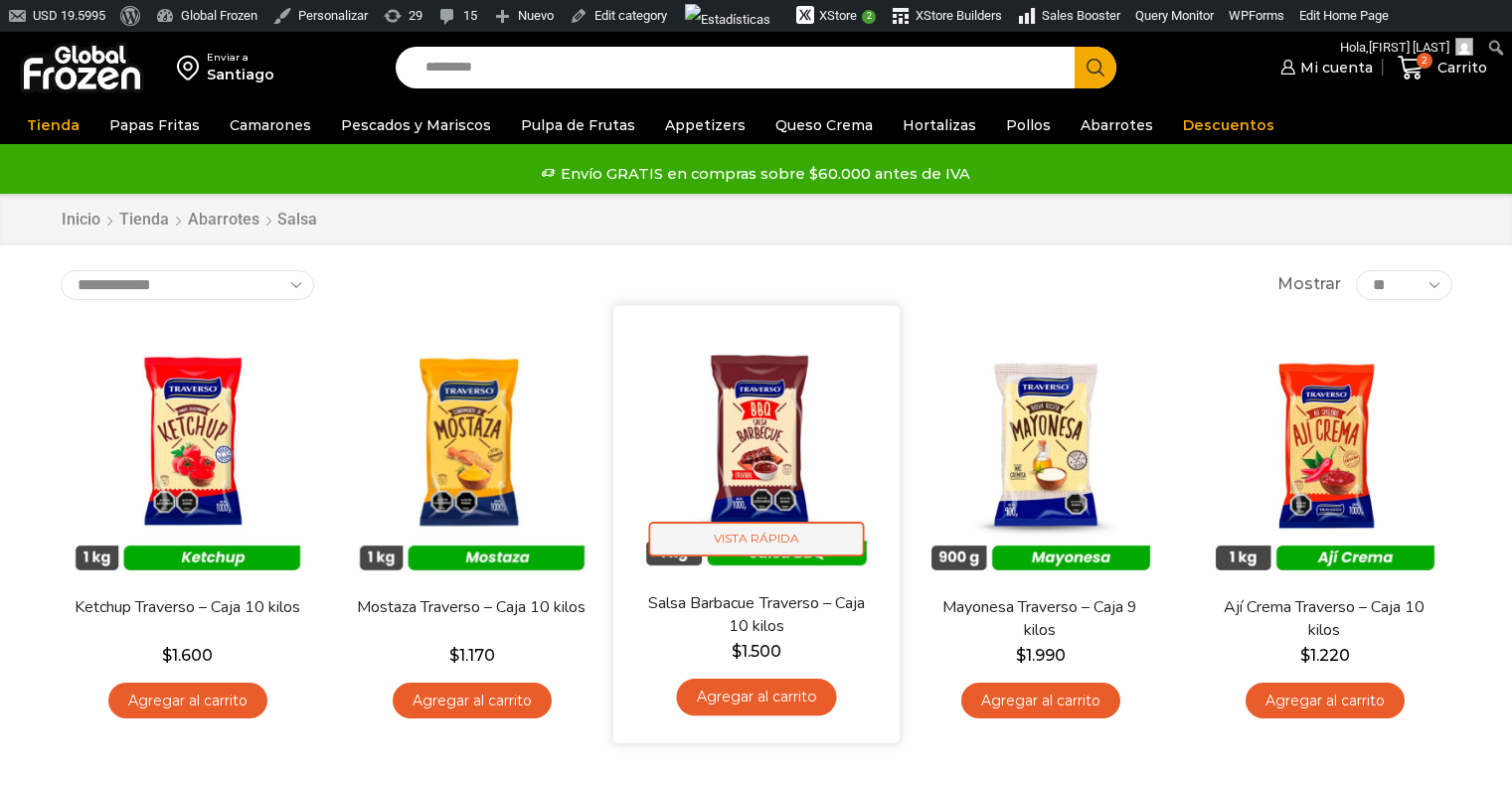 scroll, scrollTop: 134, scrollLeft: 0, axis: vertical 